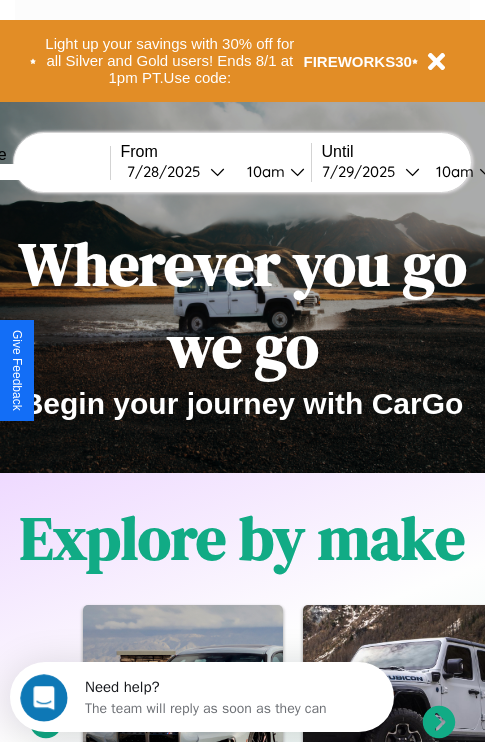 scroll, scrollTop: 0, scrollLeft: 0, axis: both 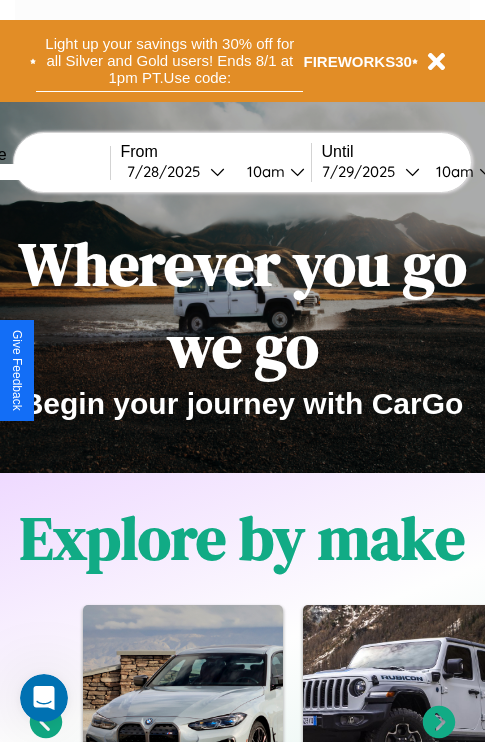 click on "Light up your savings with 30% off for all Silver and Gold users! Ends 8/1 at 1pm PT.  Use code:" at bounding box center (169, 61) 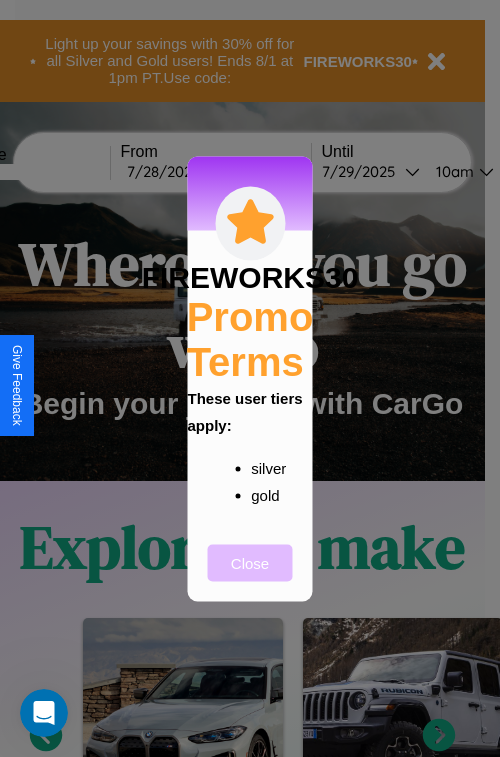 click on "Close" at bounding box center [250, 562] 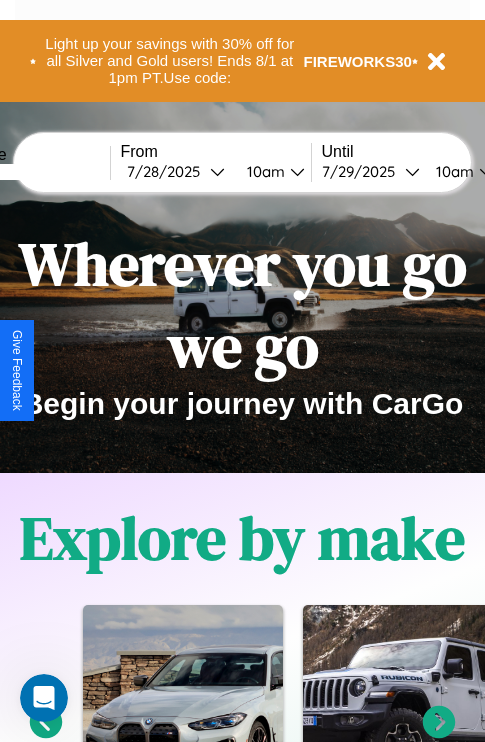 click at bounding box center (35, 172) 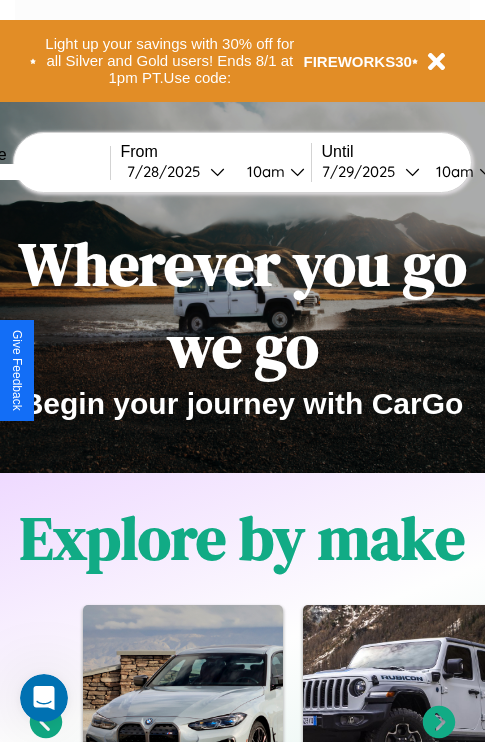 type on "*****" 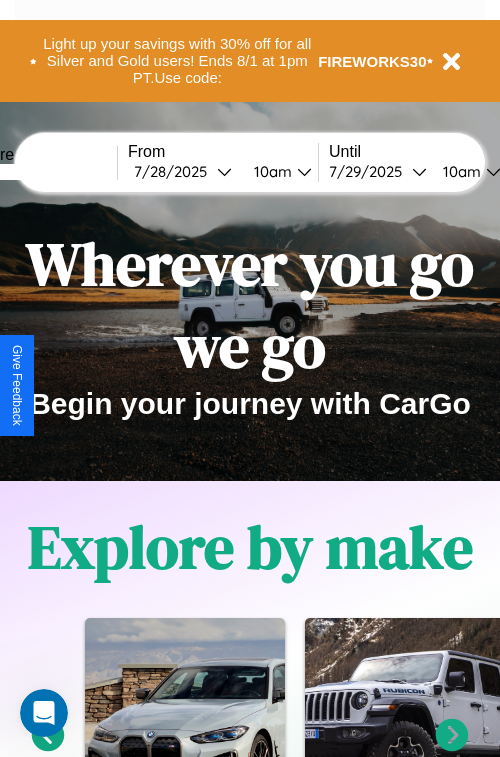 select on "*" 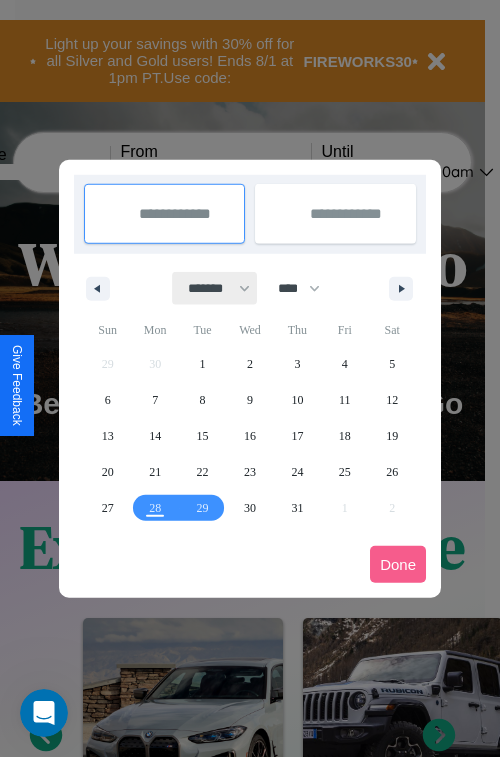 click on "******* ******** ***** ***** *** **** **** ****** ********* ******* ******** ********" at bounding box center (215, 288) 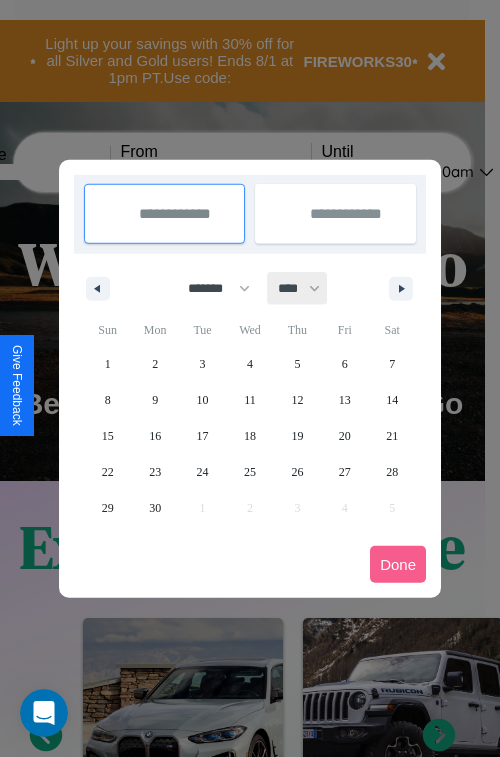 click on "**** **** **** **** **** **** **** **** **** **** **** **** **** **** **** **** **** **** **** **** **** **** **** **** **** **** **** **** **** **** **** **** **** **** **** **** **** **** **** **** **** **** **** **** **** **** **** **** **** **** **** **** **** **** **** **** **** **** **** **** **** **** **** **** **** **** **** **** **** **** **** **** **** **** **** **** **** **** **** **** **** **** **** **** **** **** **** **** **** **** **** **** **** **** **** **** **** **** **** **** **** **** **** **** **** **** **** **** **** **** **** **** **** **** **** **** **** **** **** **** ****" at bounding box center [298, 288] 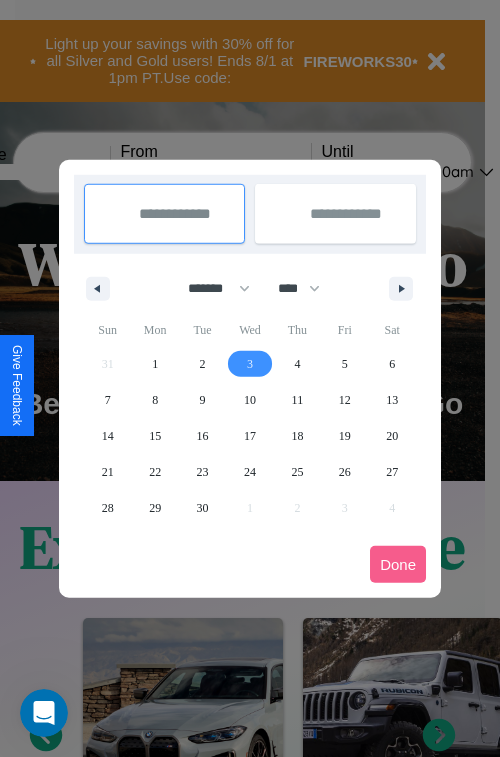 click on "3" at bounding box center [250, 364] 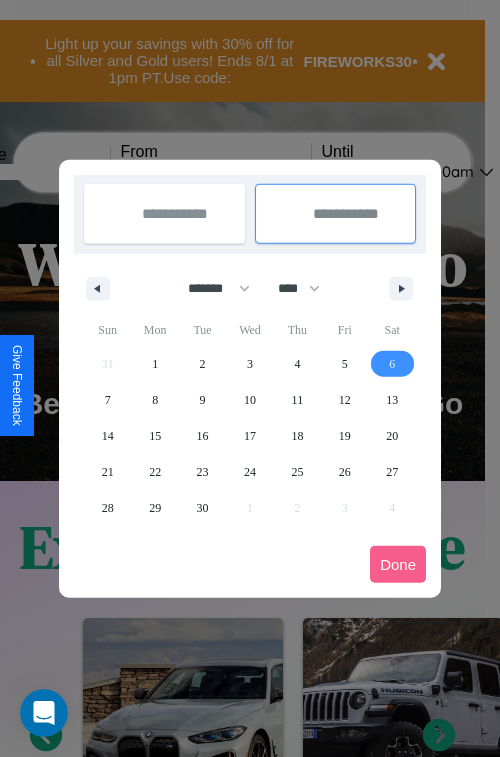 click on "6" at bounding box center [392, 364] 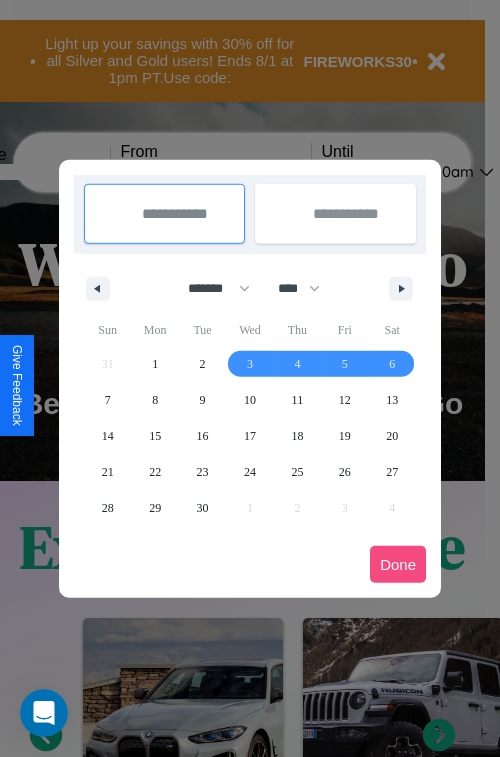 click on "Done" at bounding box center [398, 564] 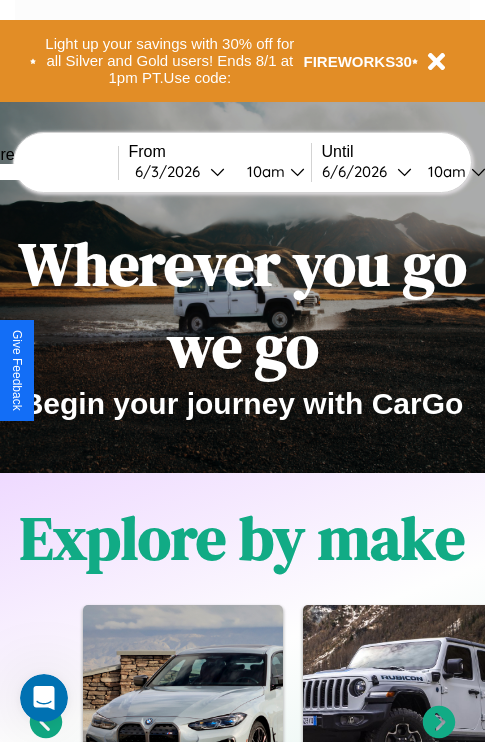 scroll, scrollTop: 0, scrollLeft: 68, axis: horizontal 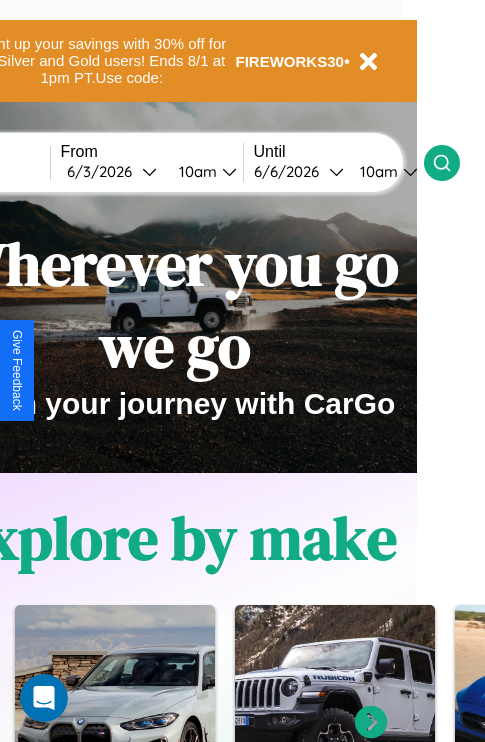 click 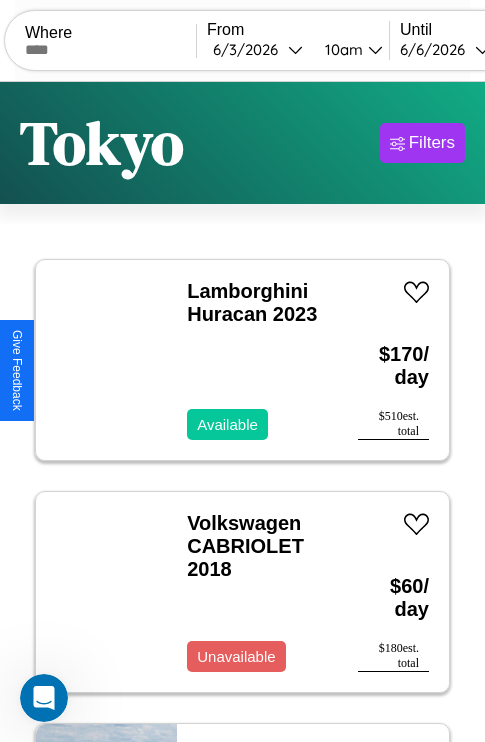 scroll, scrollTop: 66, scrollLeft: 0, axis: vertical 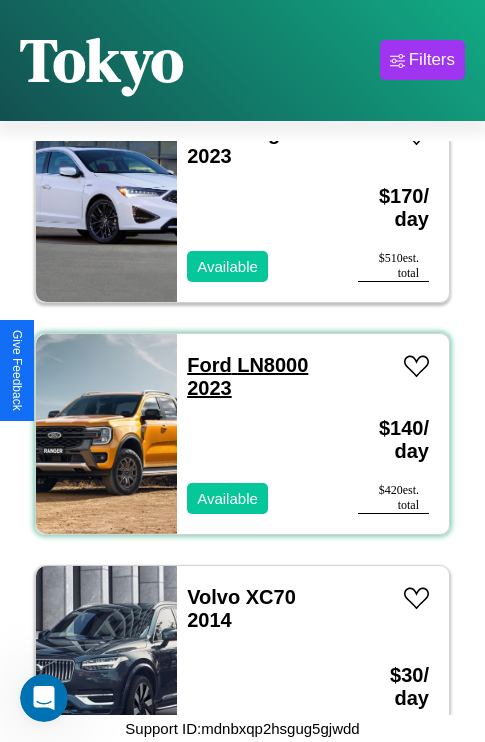 click on "Ford   LN8000   2023" at bounding box center [247, 376] 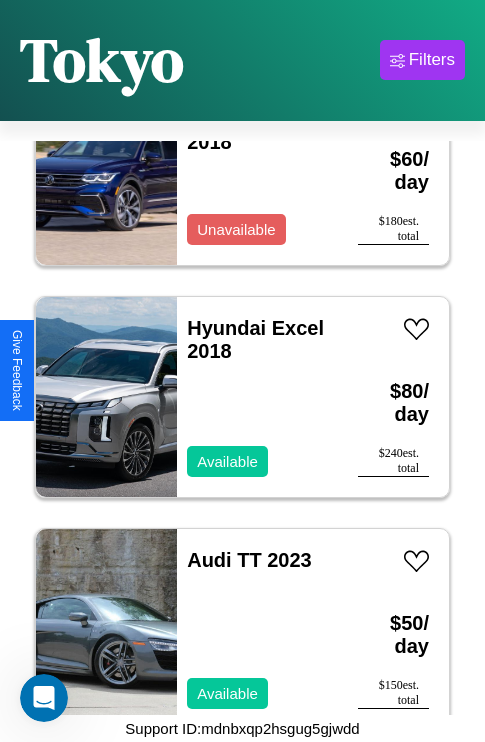 scroll, scrollTop: 307, scrollLeft: 0, axis: vertical 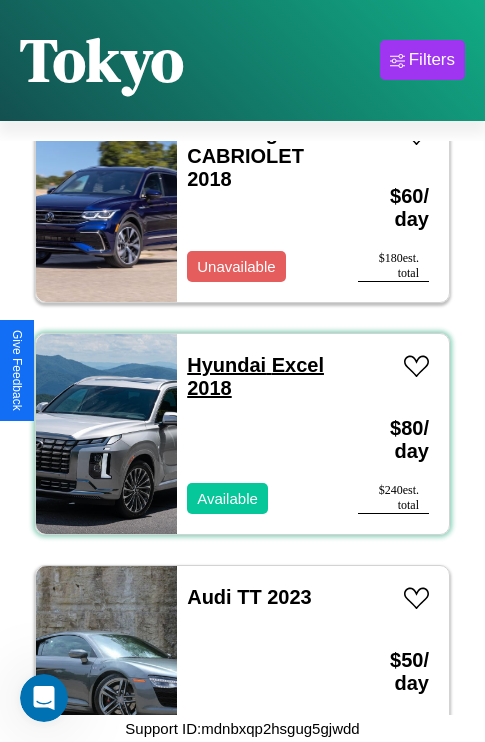 click on "Hyundai   Excel   2018" at bounding box center (255, 376) 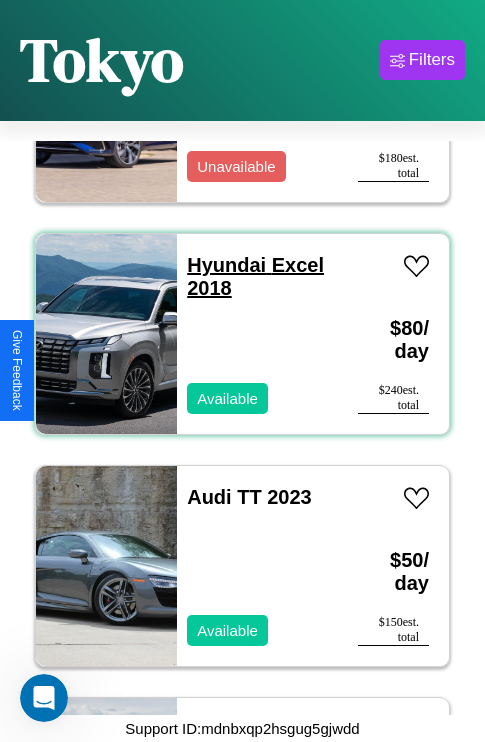 scroll, scrollTop: 1699, scrollLeft: 0, axis: vertical 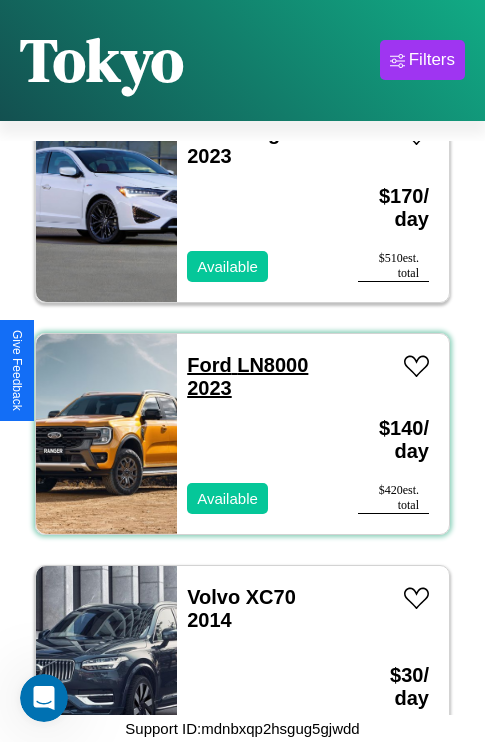 click on "Ford   LN8000   2023" at bounding box center [247, 376] 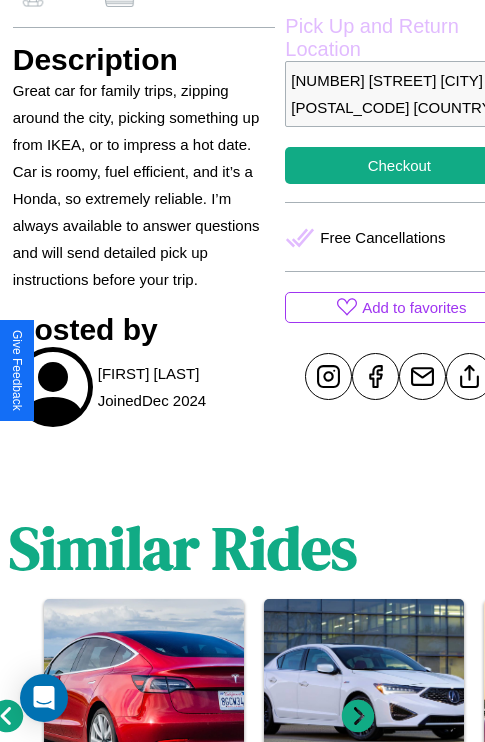scroll, scrollTop: 708, scrollLeft: 60, axis: both 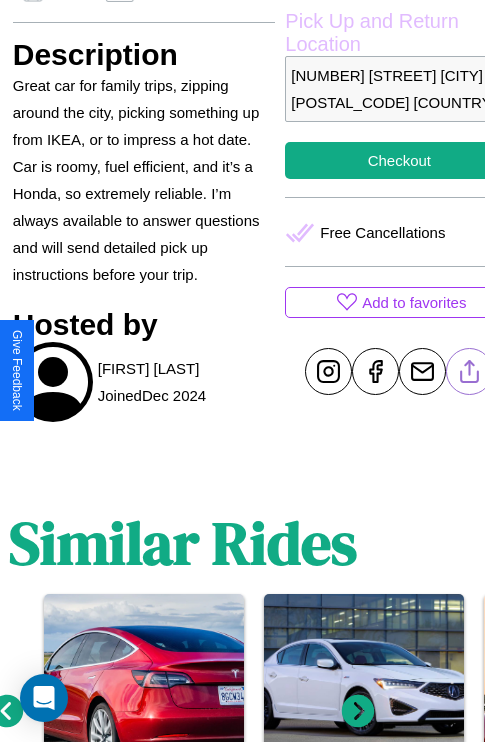 click 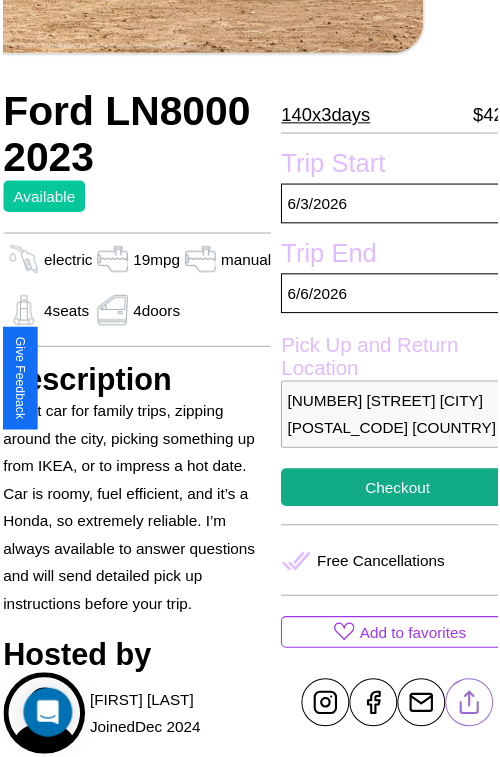 scroll, scrollTop: 219, scrollLeft: 80, axis: both 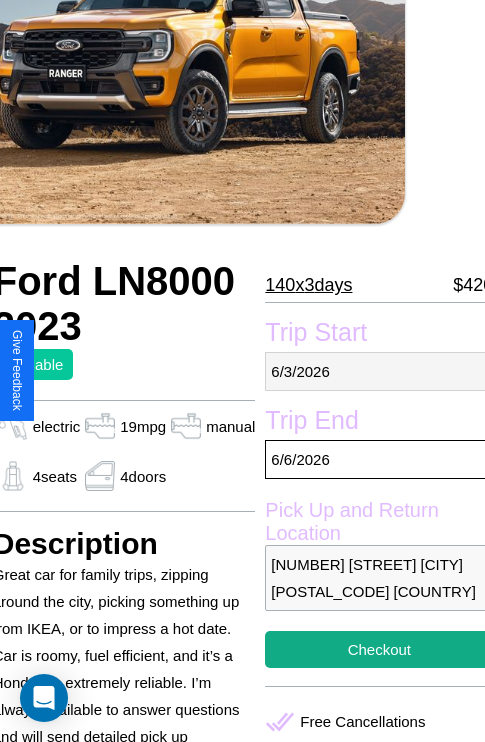 click on "6 / 3 / 2026" at bounding box center [379, 371] 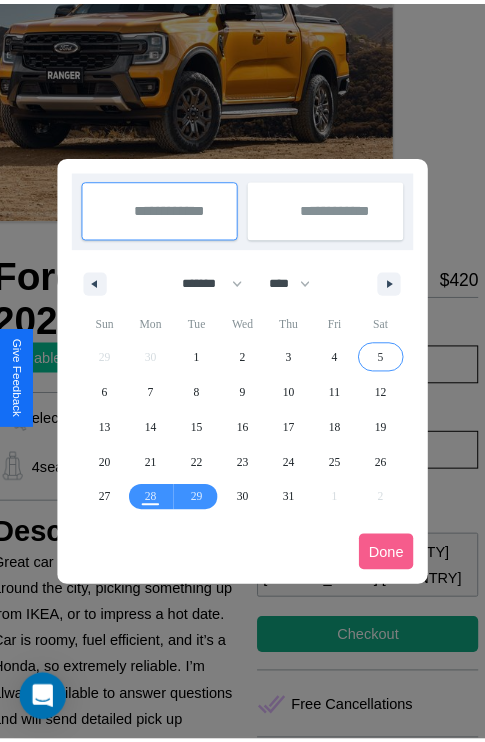 scroll, scrollTop: 0, scrollLeft: 80, axis: horizontal 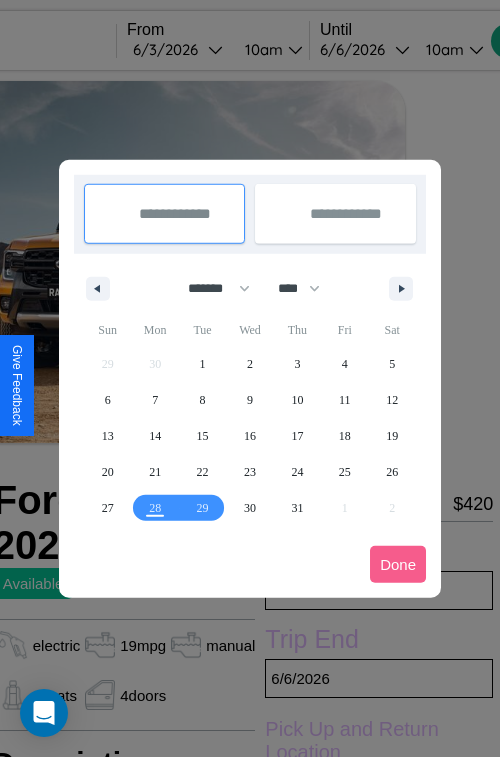 click at bounding box center (250, 378) 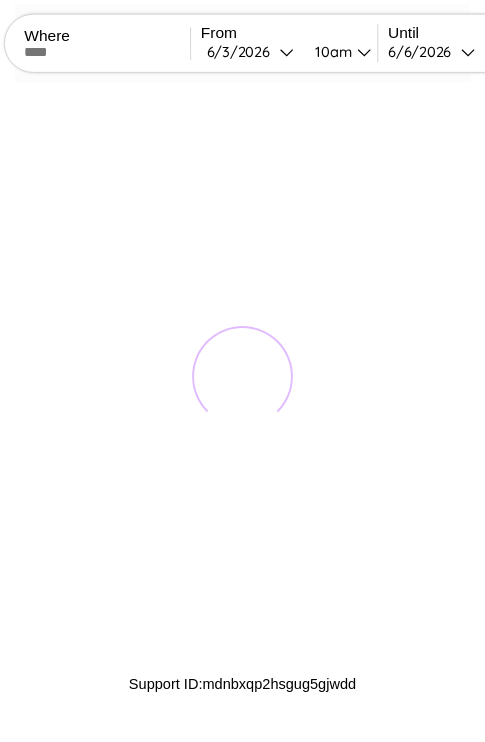scroll, scrollTop: 0, scrollLeft: 0, axis: both 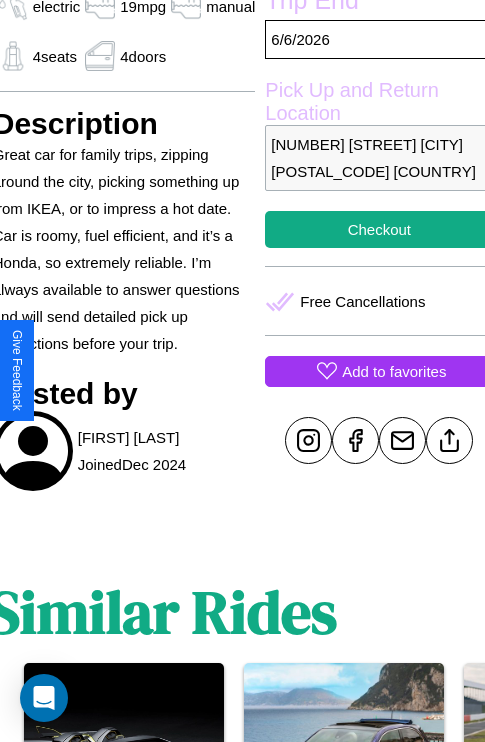 click on "Add to favorites" at bounding box center (394, 371) 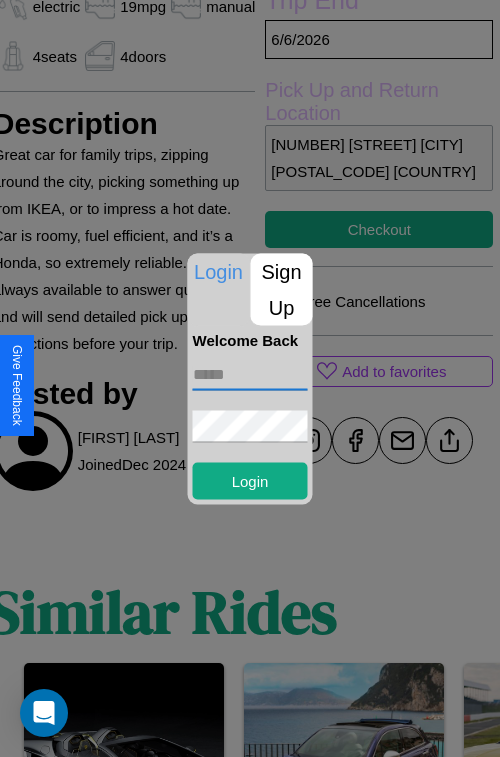 click at bounding box center (250, 374) 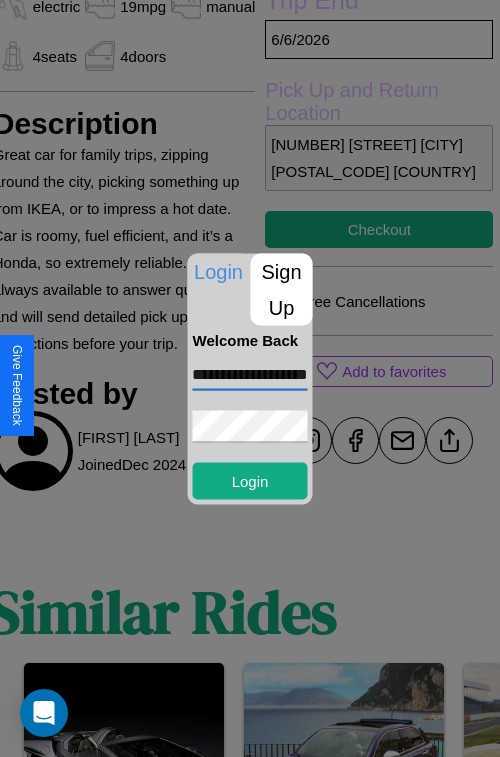 scroll, scrollTop: 0, scrollLeft: 49, axis: horizontal 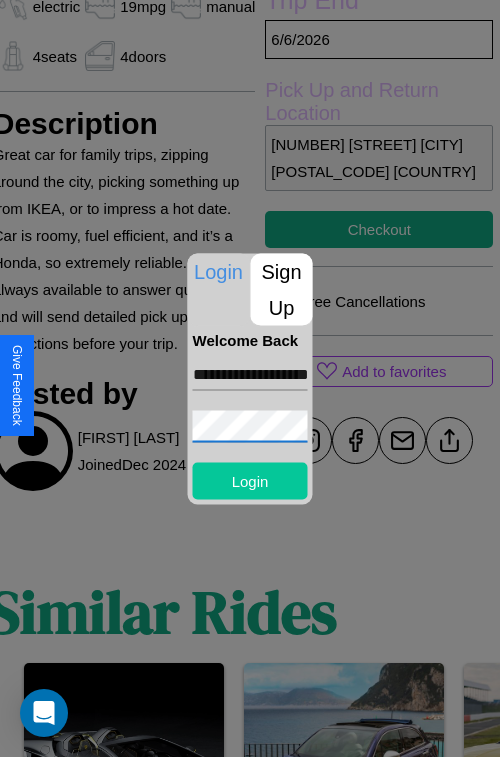 click on "Login" at bounding box center (250, 480) 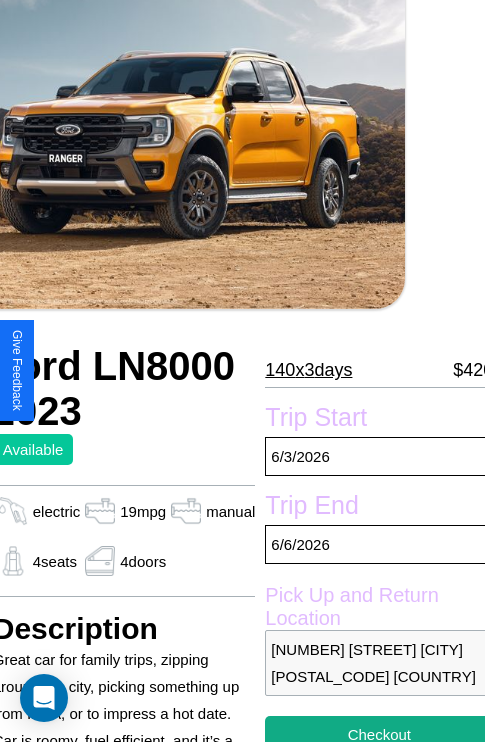 scroll, scrollTop: 133, scrollLeft: 80, axis: both 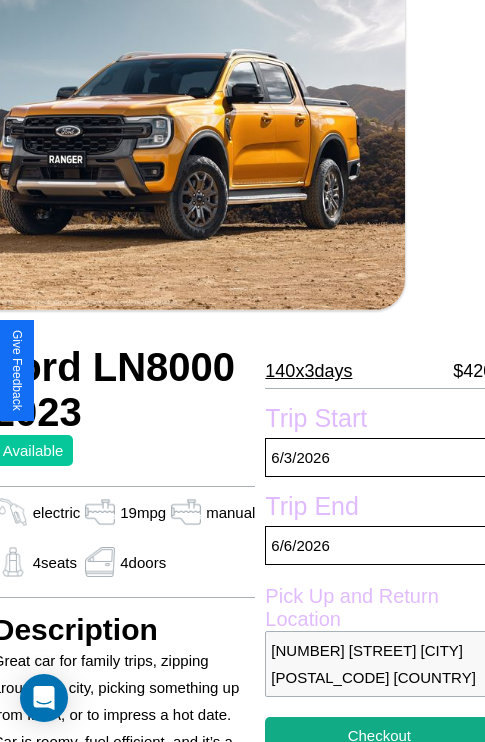 click on "140  x  3  days" at bounding box center (308, 371) 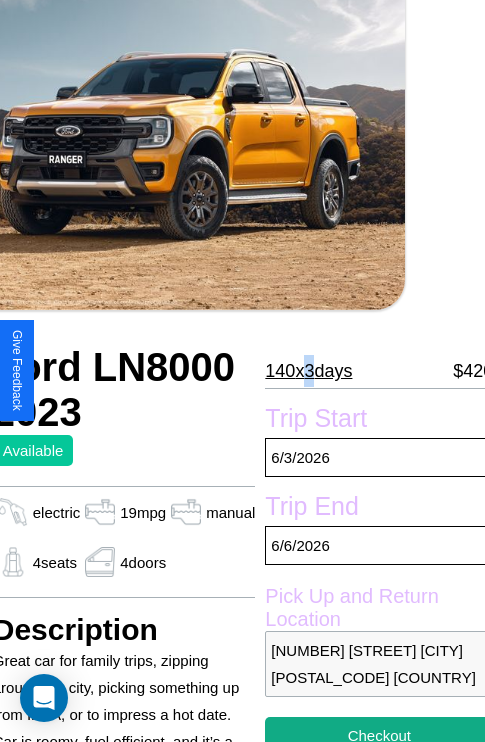 click on "140  x  3  days" at bounding box center [308, 371] 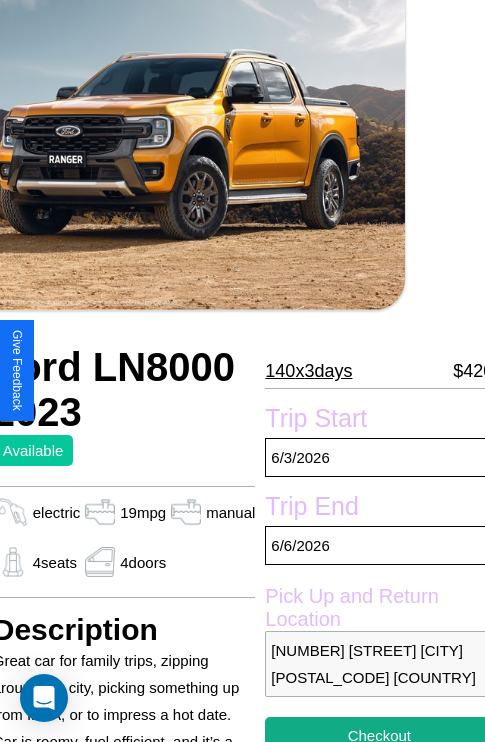 click on "140  x  3  days" at bounding box center [308, 371] 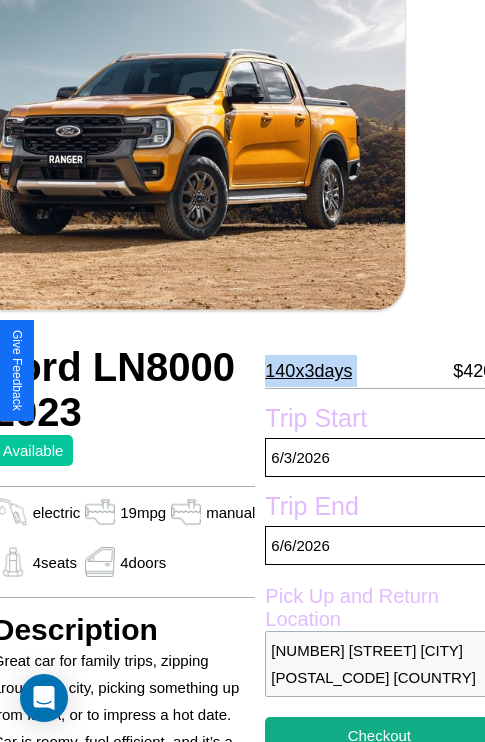 click on "140  x  3  days" at bounding box center [308, 371] 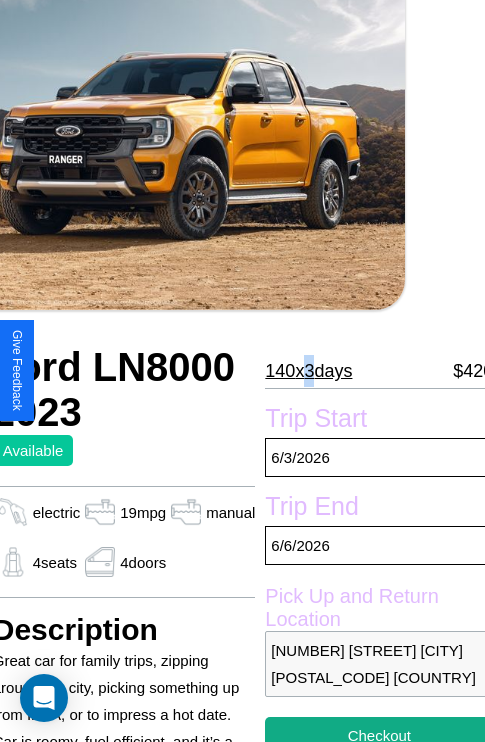 click on "140  x  3  days" at bounding box center (308, 371) 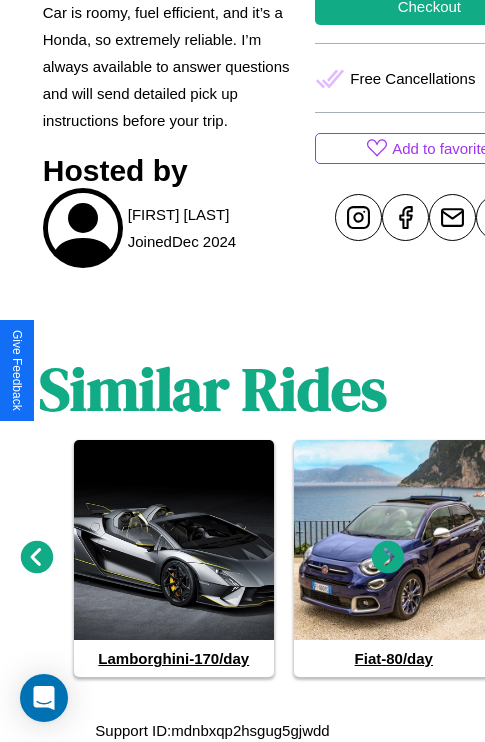 scroll, scrollTop: 864, scrollLeft: 30, axis: both 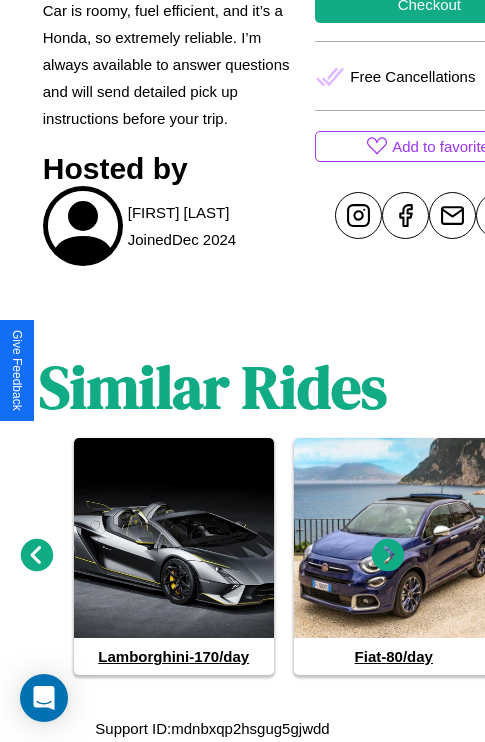 click 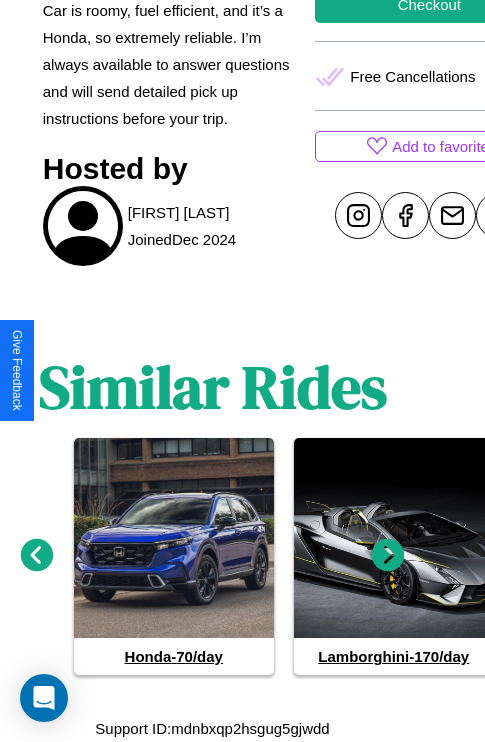 click 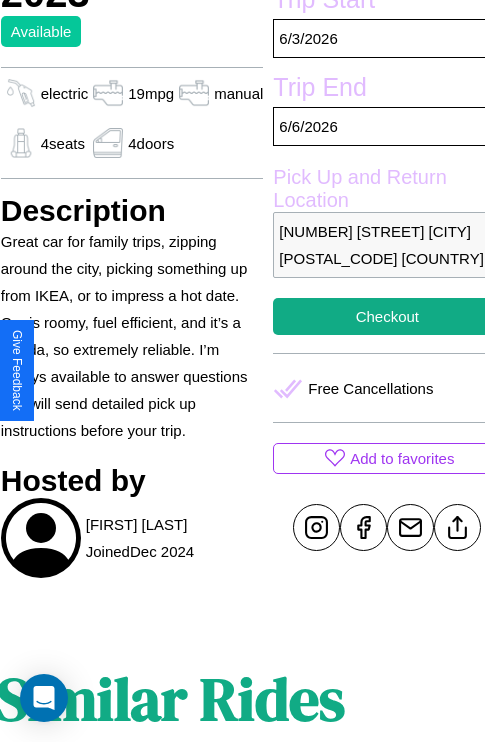 scroll, scrollTop: 497, scrollLeft: 80, axis: both 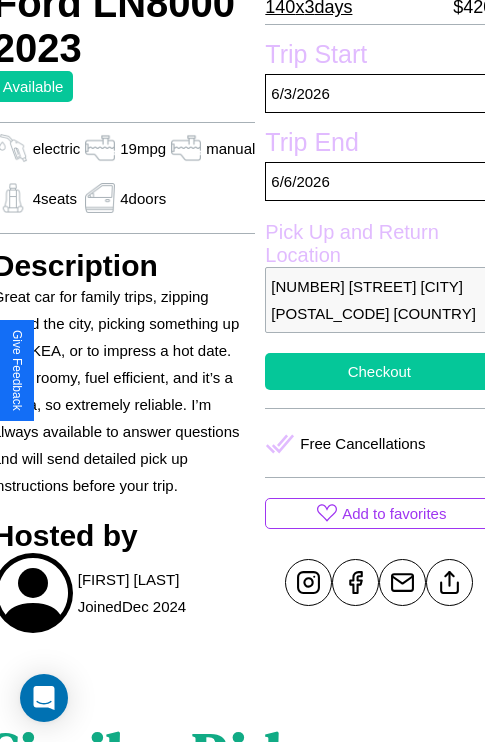 click on "Checkout" at bounding box center (379, 371) 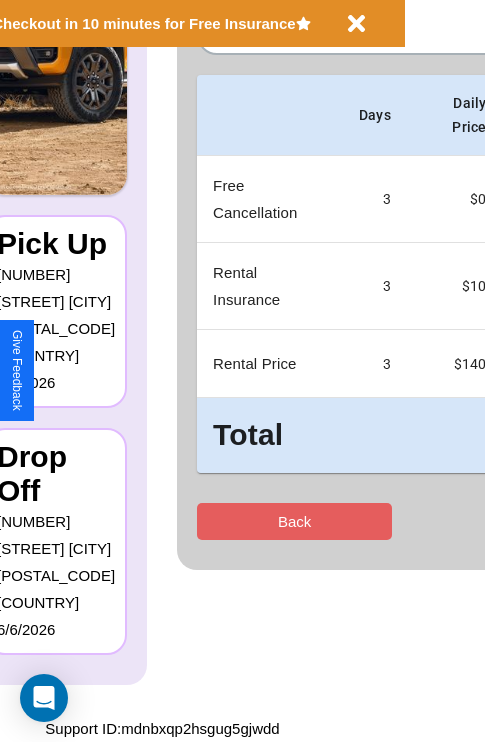 scroll, scrollTop: 0, scrollLeft: 0, axis: both 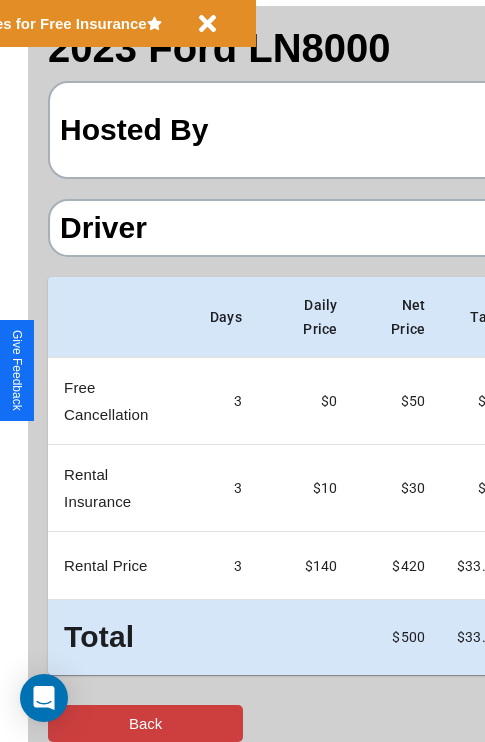 click on "Back" at bounding box center (145, 723) 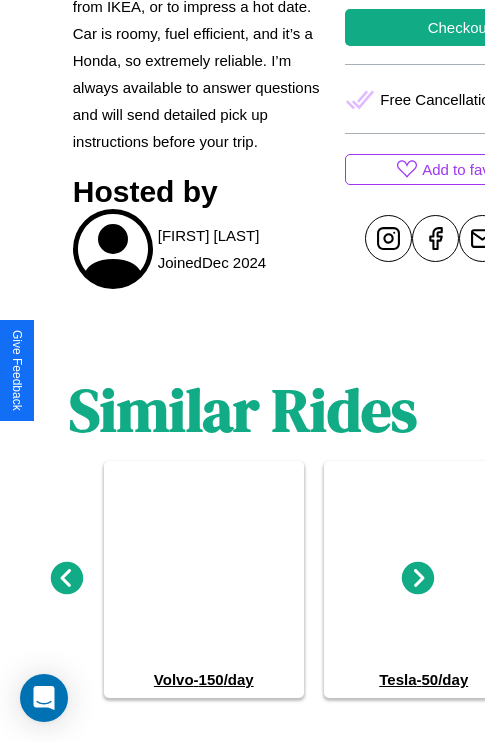 scroll, scrollTop: 864, scrollLeft: 0, axis: vertical 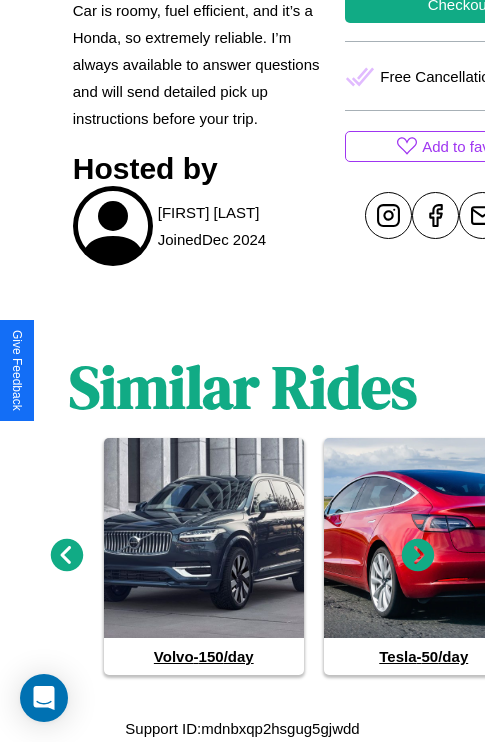 click 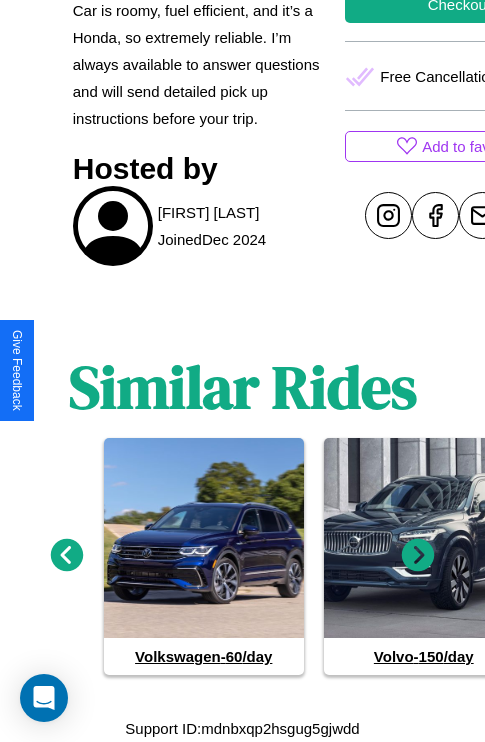 click 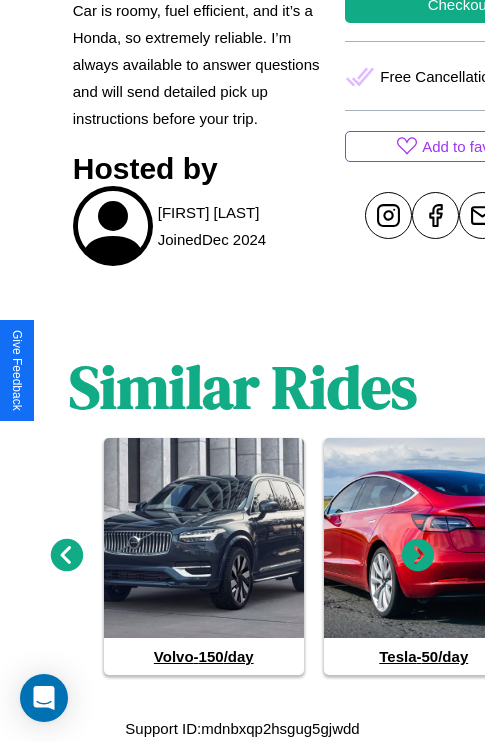 click 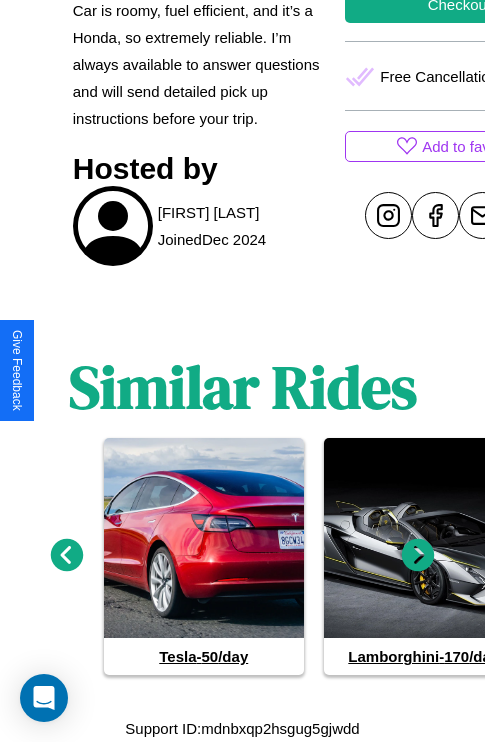 click 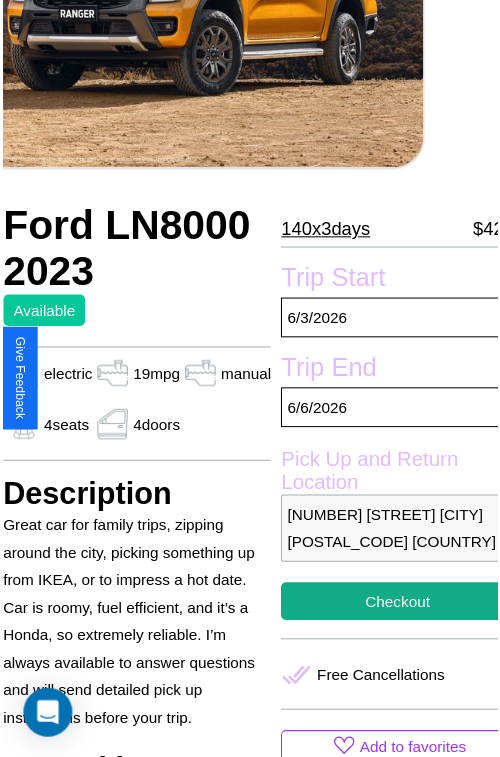 scroll, scrollTop: 219, scrollLeft: 80, axis: both 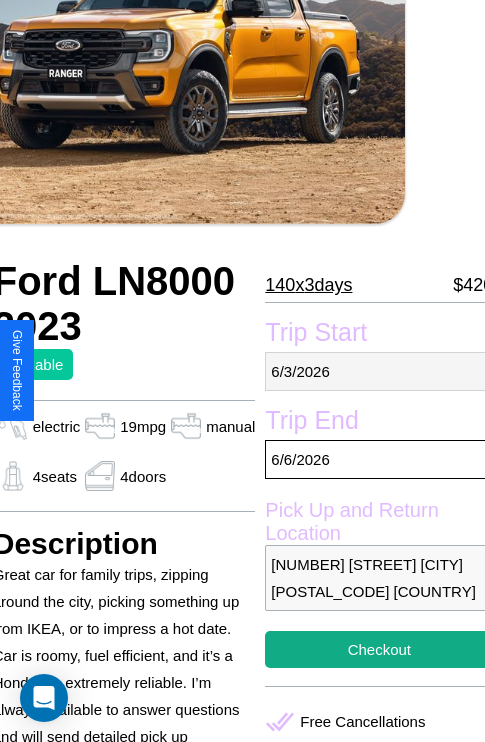 click on "6 / 3 / 2026" at bounding box center [379, 371] 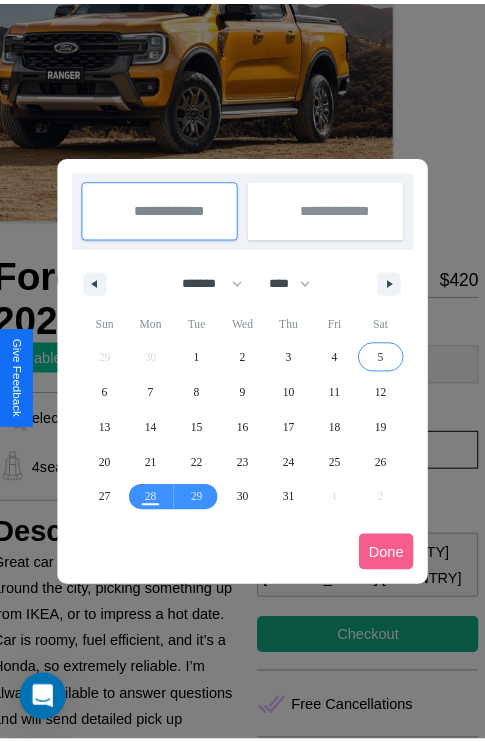 scroll, scrollTop: 0, scrollLeft: 80, axis: horizontal 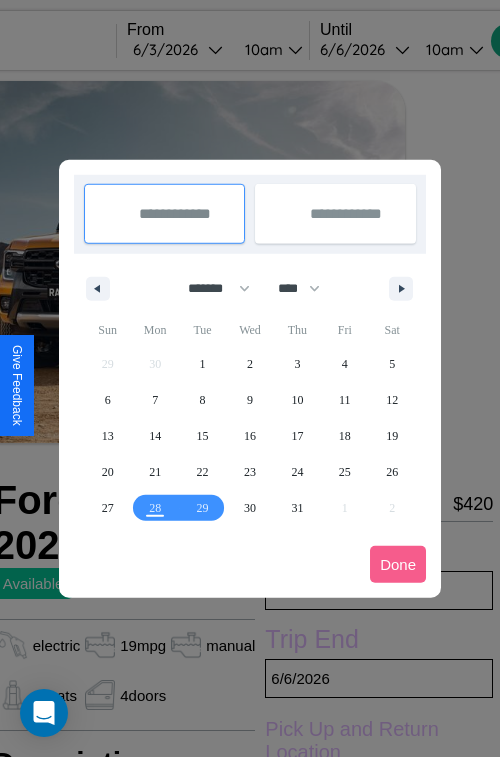 click at bounding box center (250, 378) 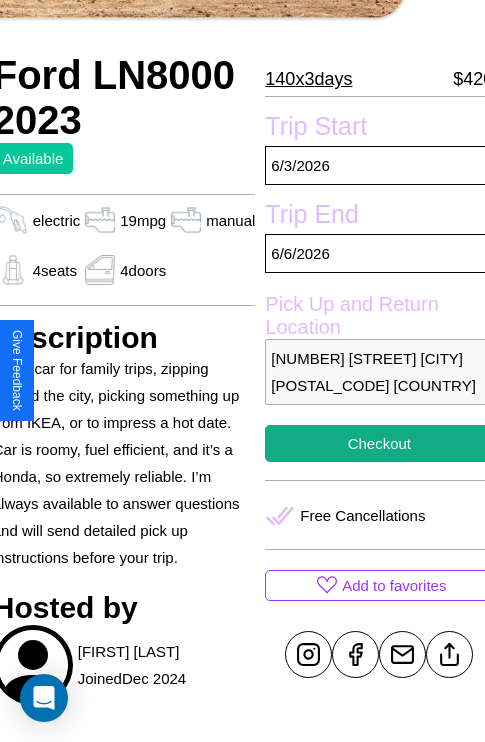 scroll, scrollTop: 426, scrollLeft: 80, axis: both 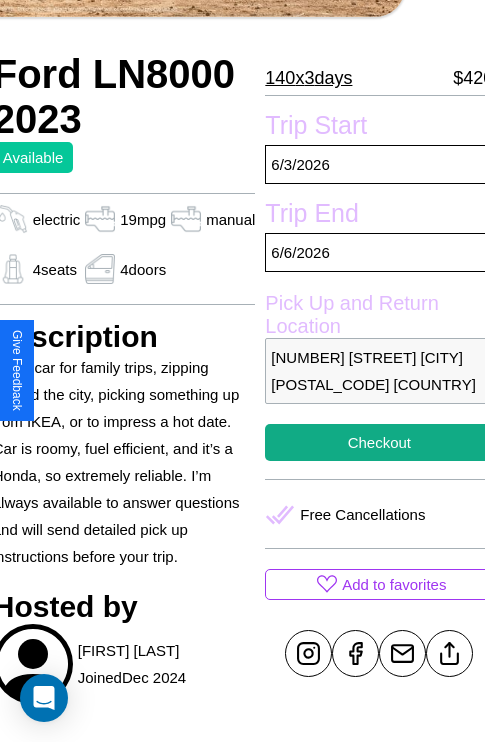 click on "5410 Broadway  Tokyo  92161 Japan" at bounding box center (379, 371) 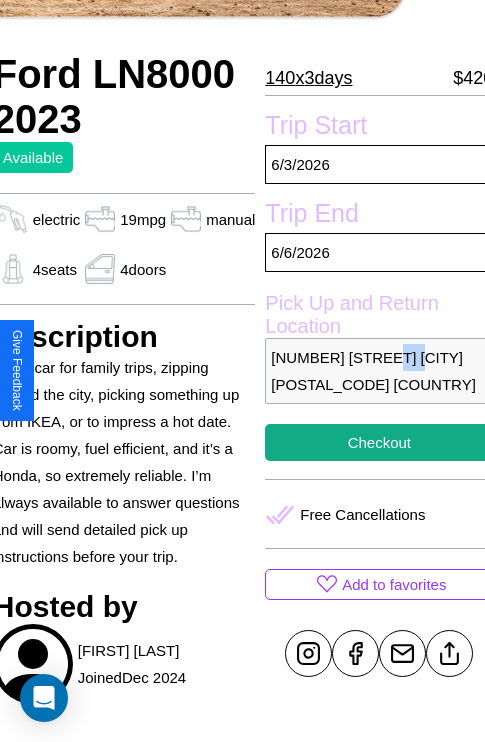 click on "5410 Broadway  Tokyo  92161 Japan" at bounding box center [379, 371] 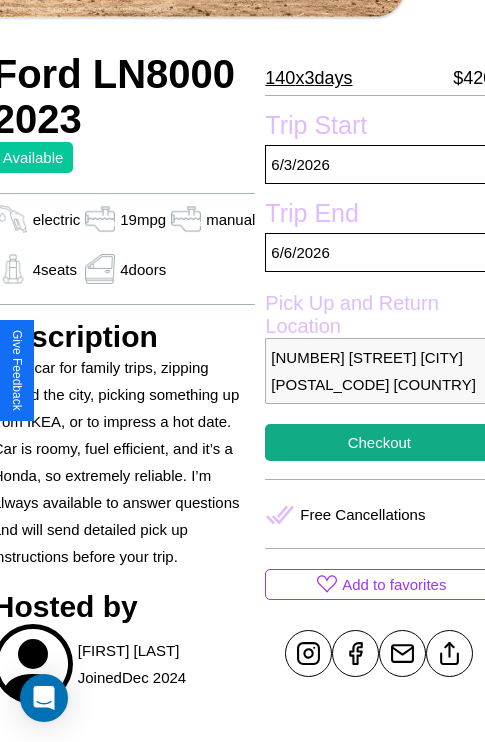 click on "5410 Broadway  Tokyo  92161 Japan" at bounding box center [379, 371] 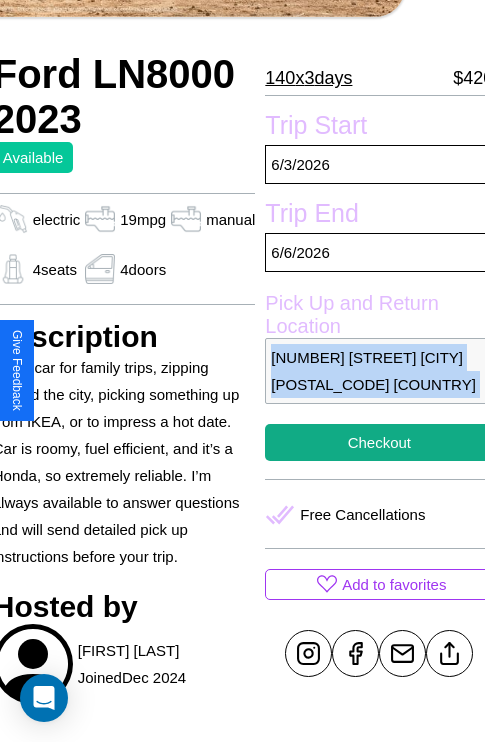 click on "5410 Broadway  Tokyo  92161 Japan" at bounding box center [379, 371] 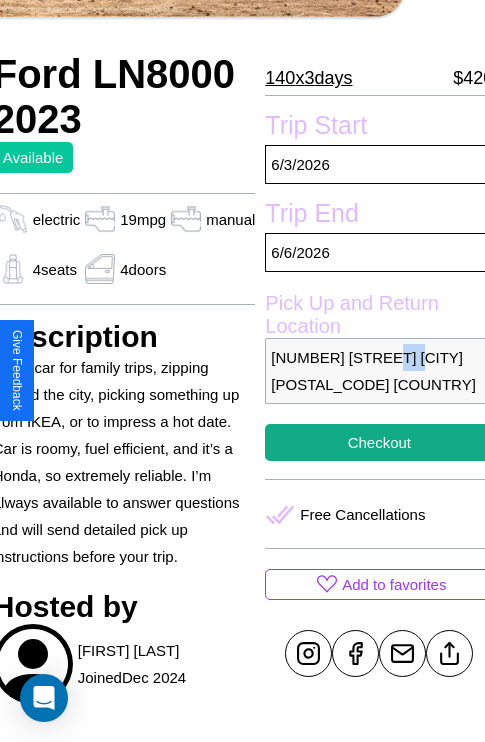 click on "5410 Broadway  Tokyo  92161 Japan" at bounding box center [379, 371] 